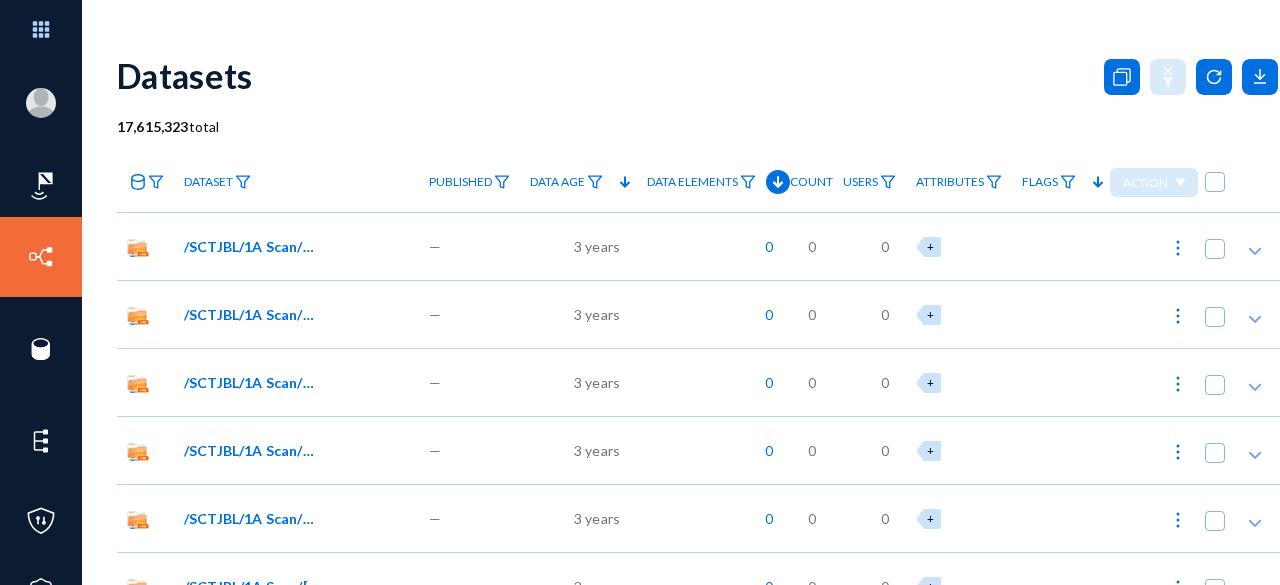 scroll, scrollTop: 0, scrollLeft: 0, axis: both 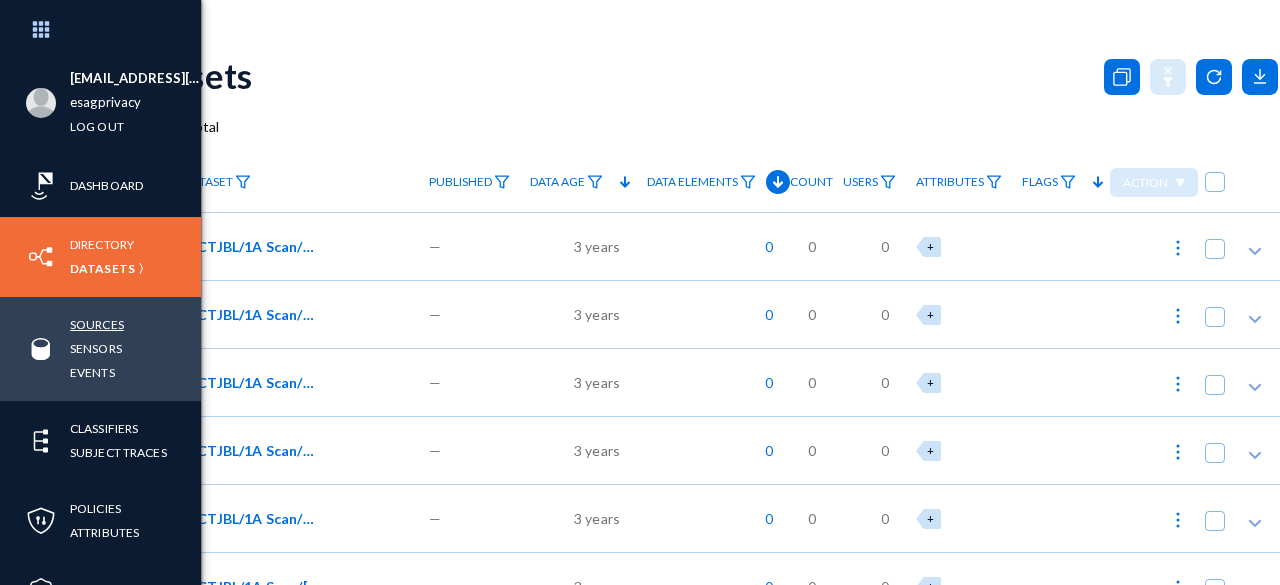 click on "Sources" at bounding box center [97, 324] 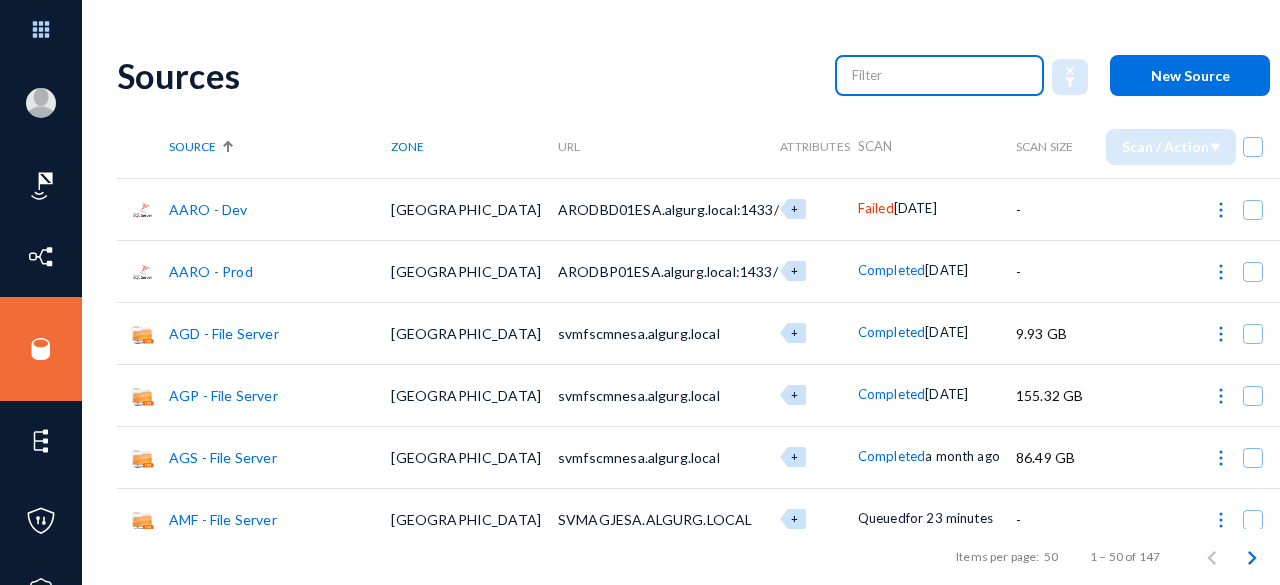 click at bounding box center (940, 75) 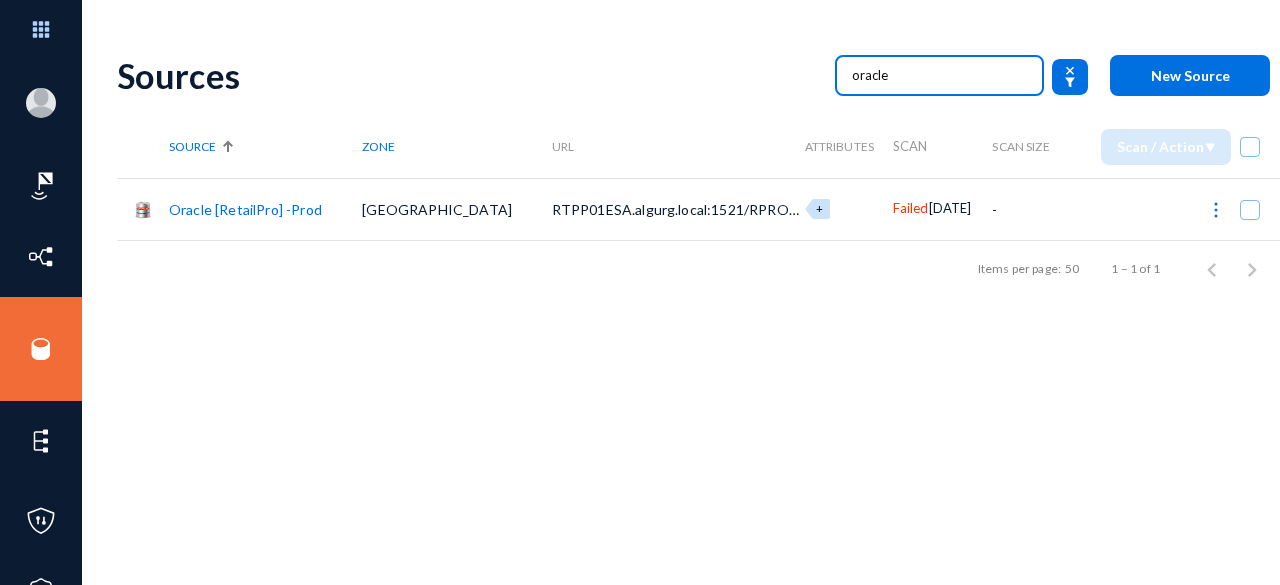 type on "oracle" 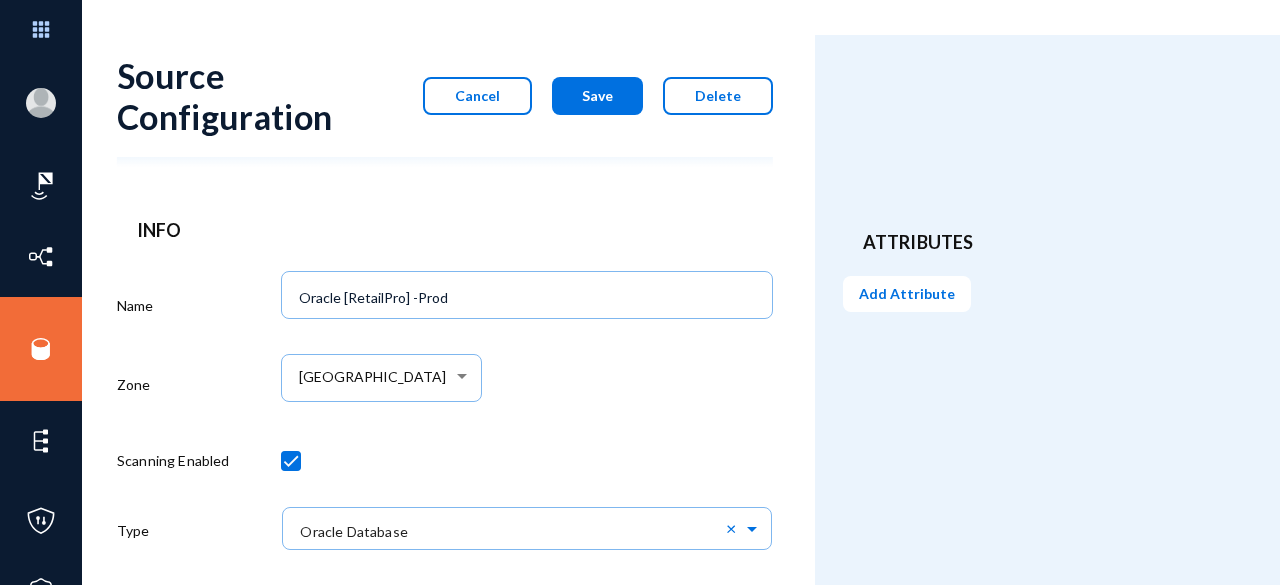 scroll, scrollTop: 1208, scrollLeft: 0, axis: vertical 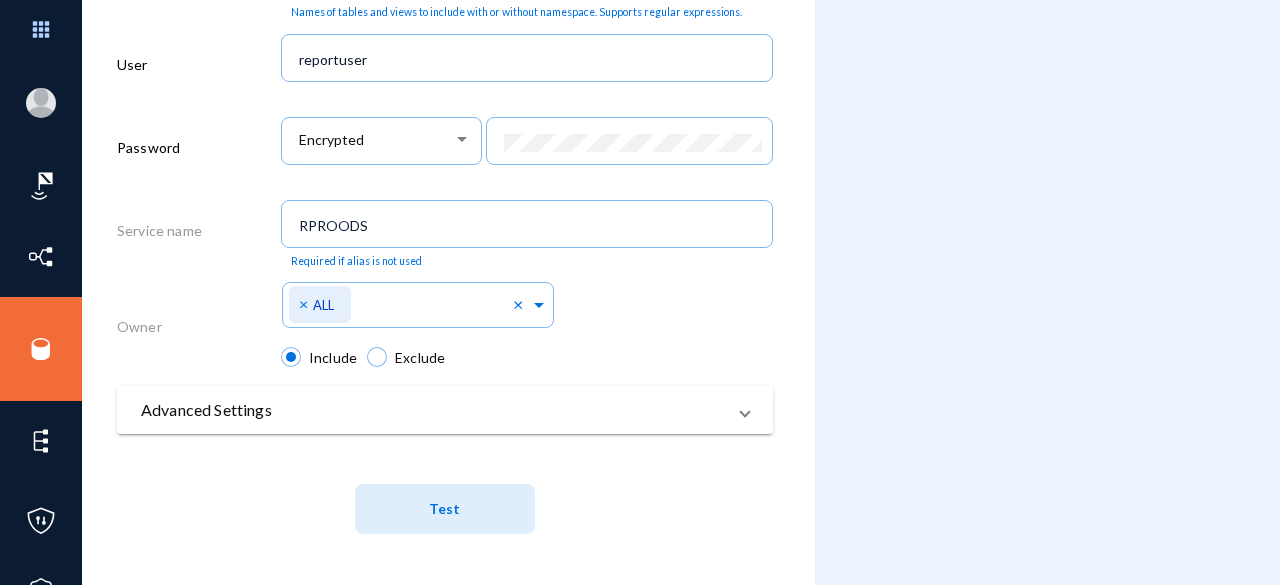 click on "Advanced Settings" at bounding box center [433, 410] 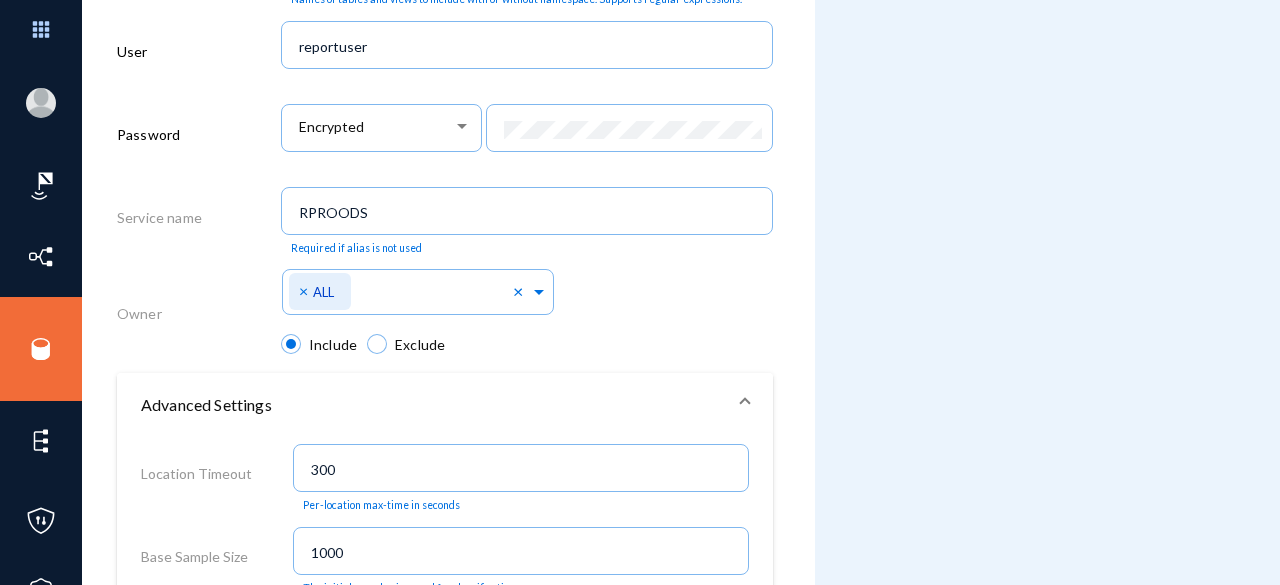 scroll, scrollTop: 1995, scrollLeft: 0, axis: vertical 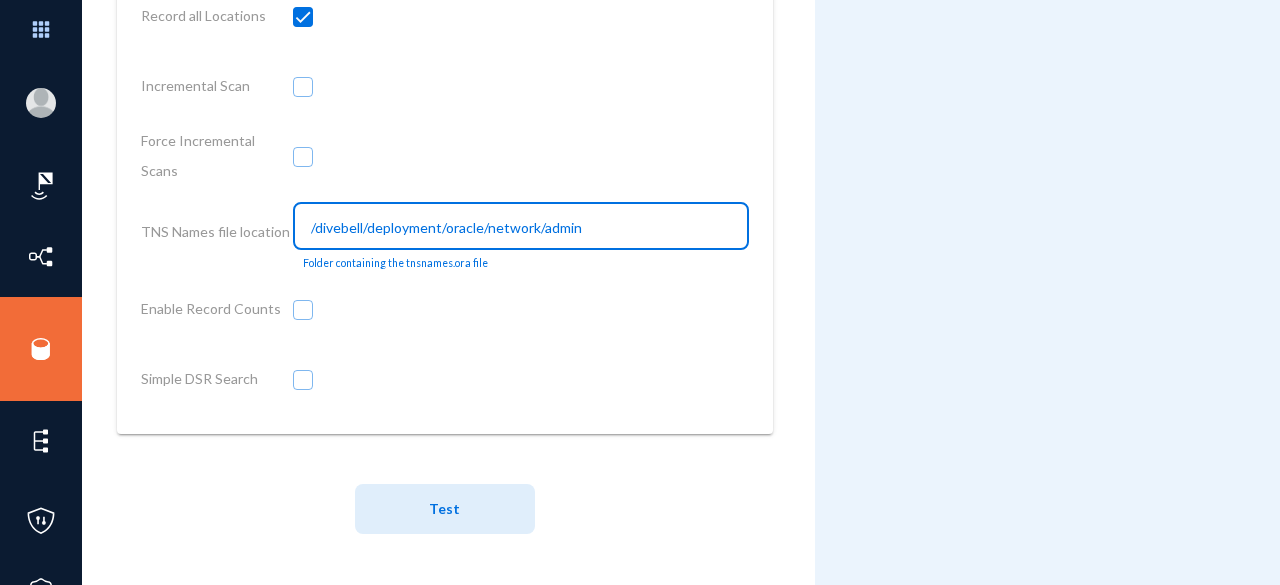 drag, startPoint x: 312, startPoint y: 219, endPoint x: 600, endPoint y: 217, distance: 288.00696 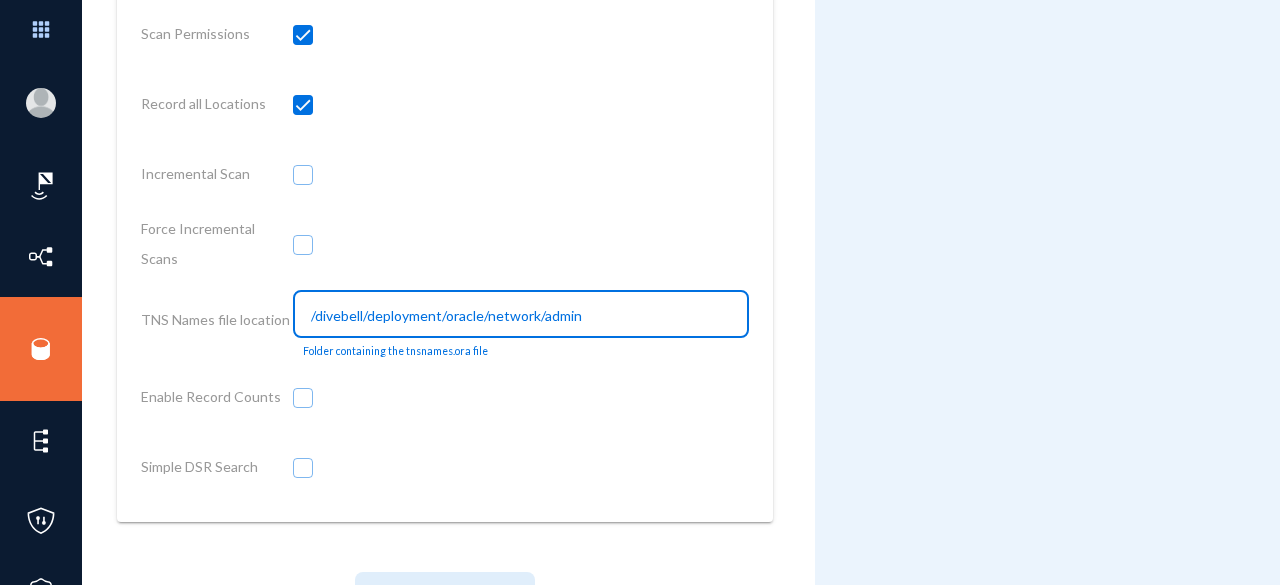 scroll, scrollTop: 1895, scrollLeft: 0, axis: vertical 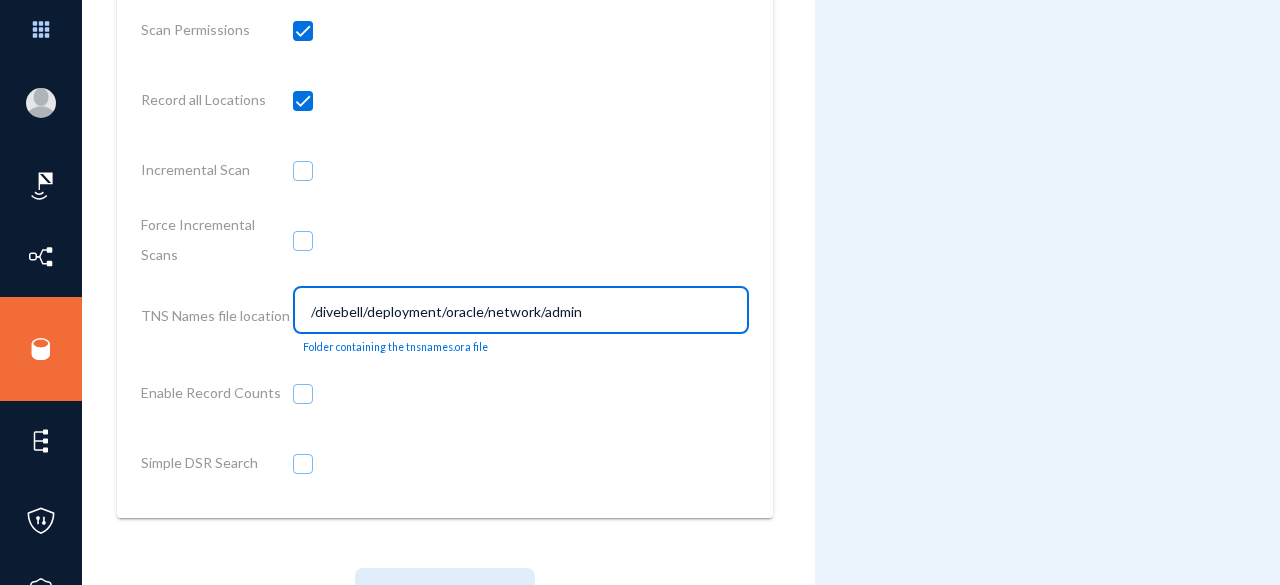 click at bounding box center [521, 244] 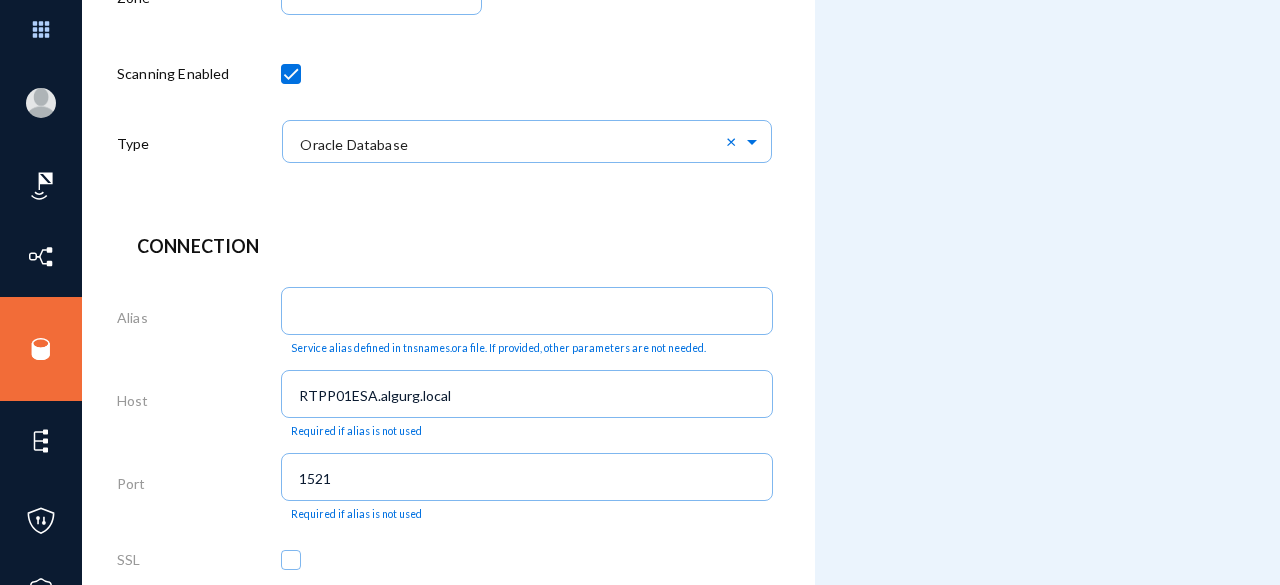 scroll, scrollTop: 197, scrollLeft: 0, axis: vertical 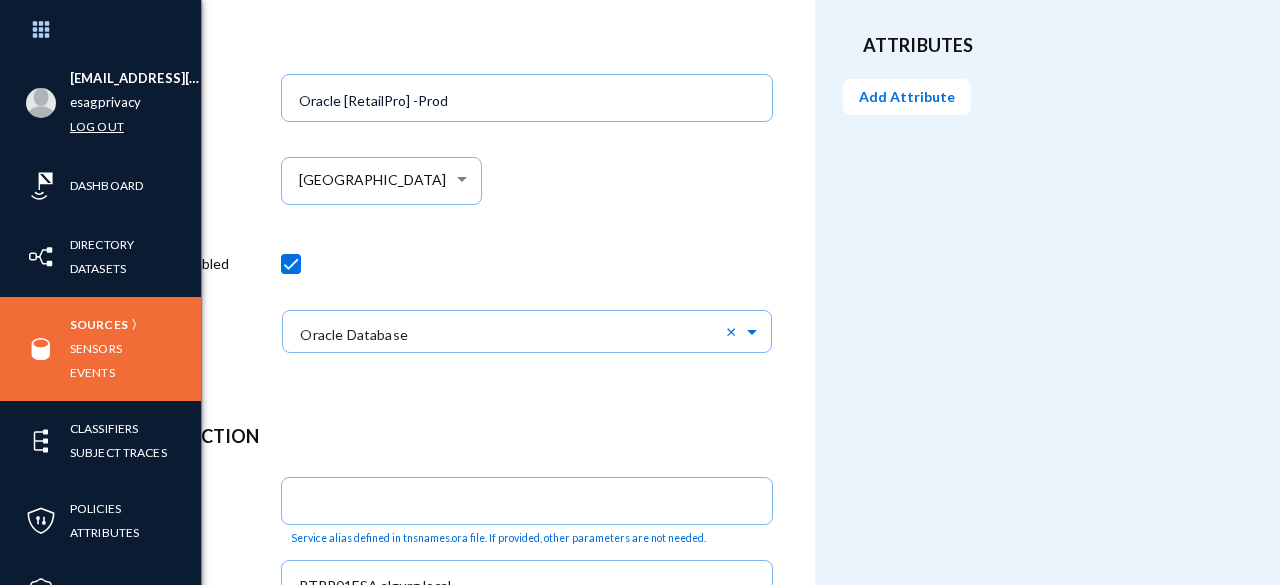click on "Log out" at bounding box center [97, 126] 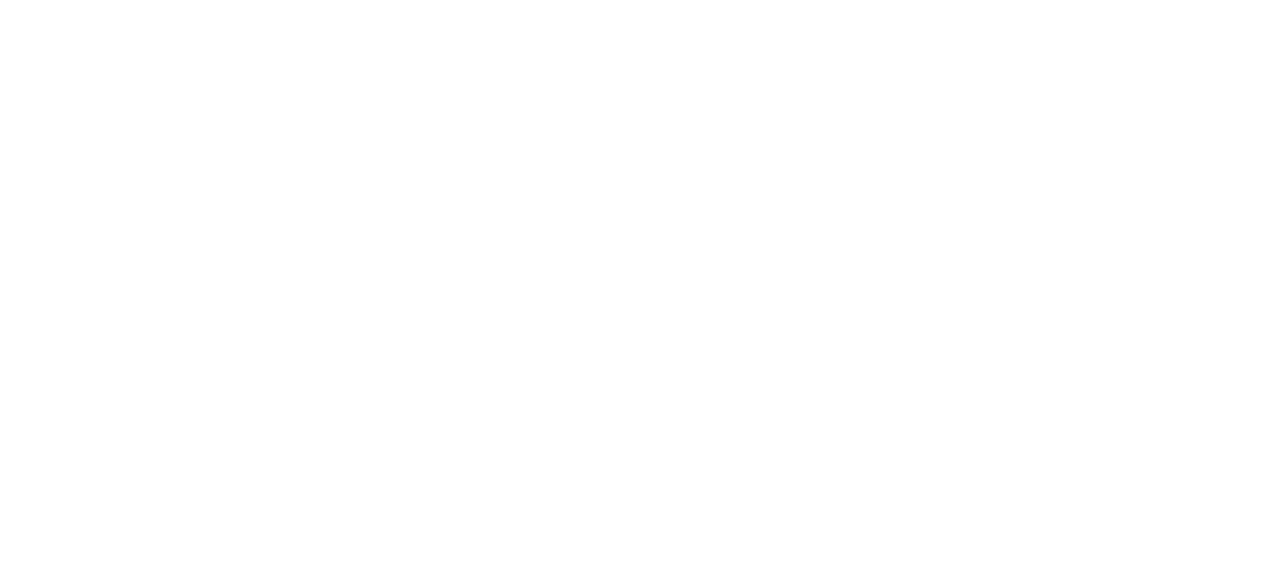 scroll, scrollTop: 0, scrollLeft: 0, axis: both 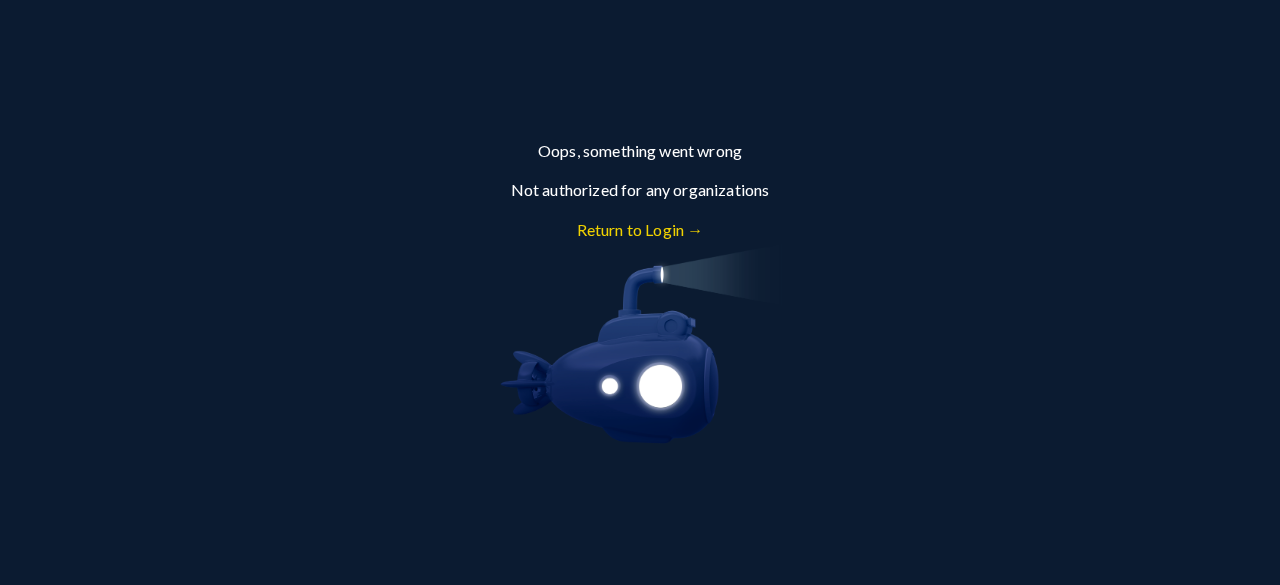 click on "Return to Login →" 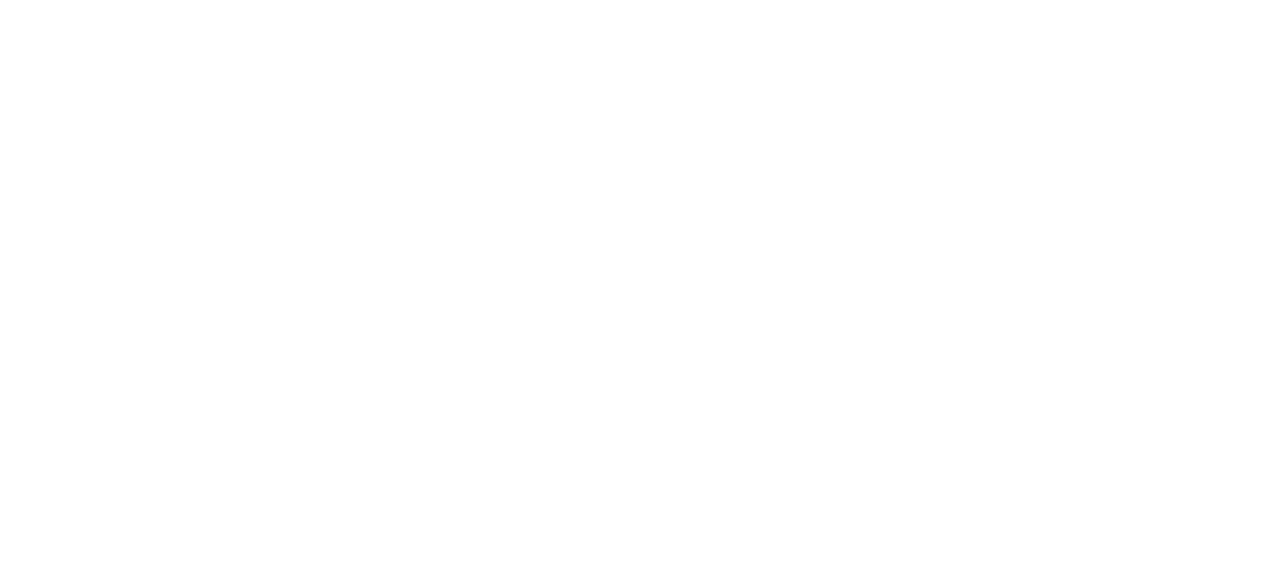 scroll, scrollTop: 0, scrollLeft: 0, axis: both 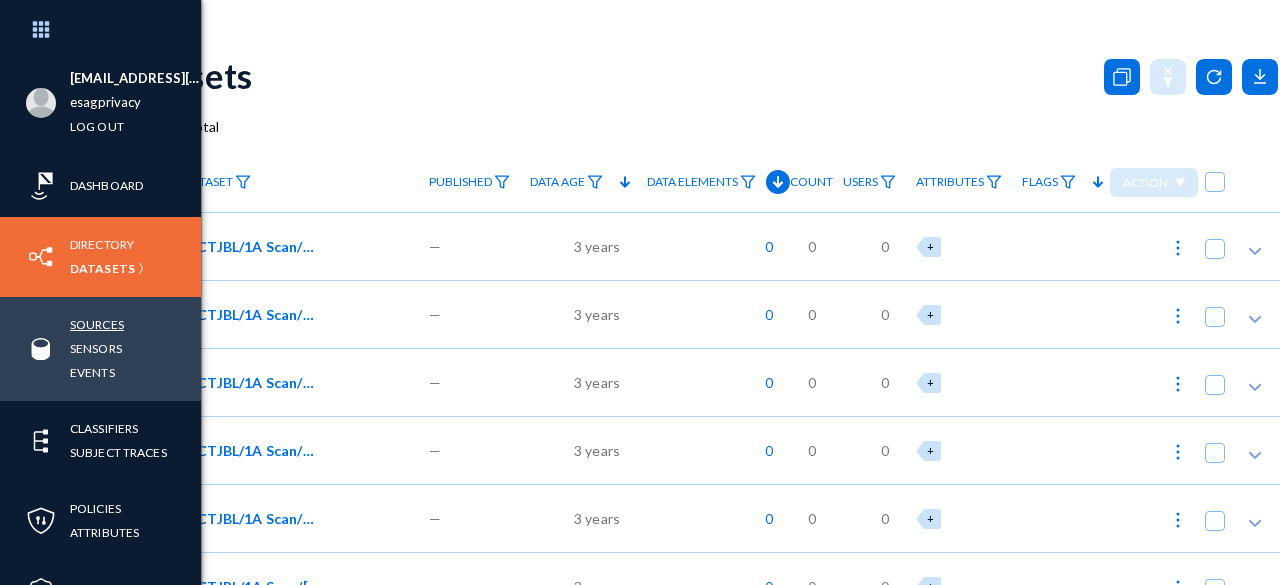 click on "Sources" at bounding box center (97, 324) 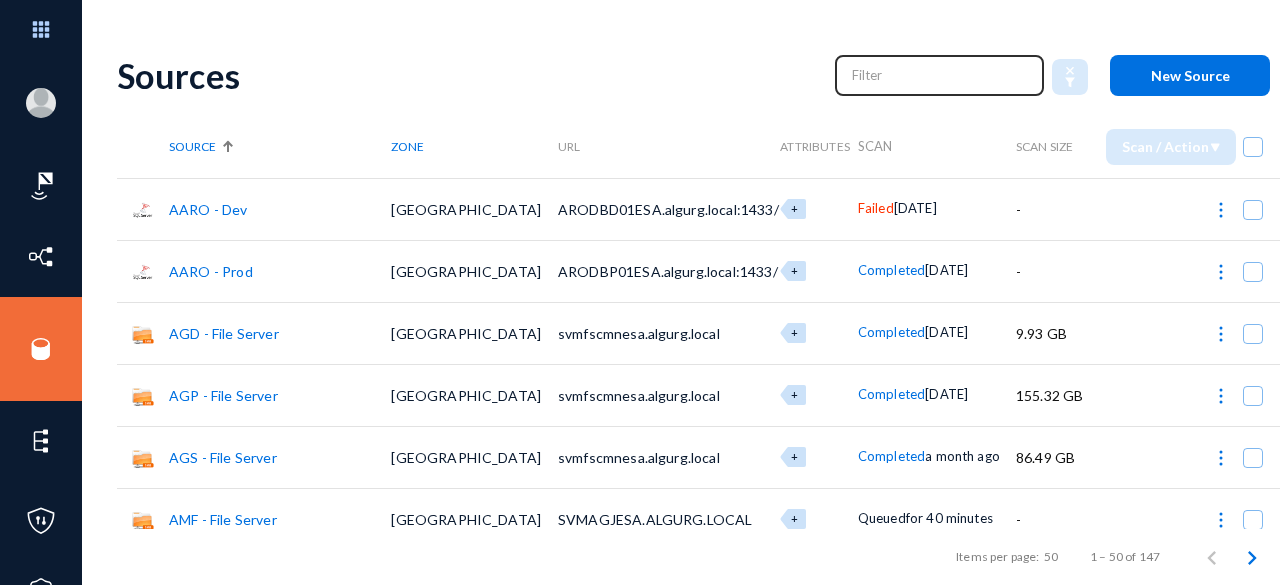 click at bounding box center (940, 75) 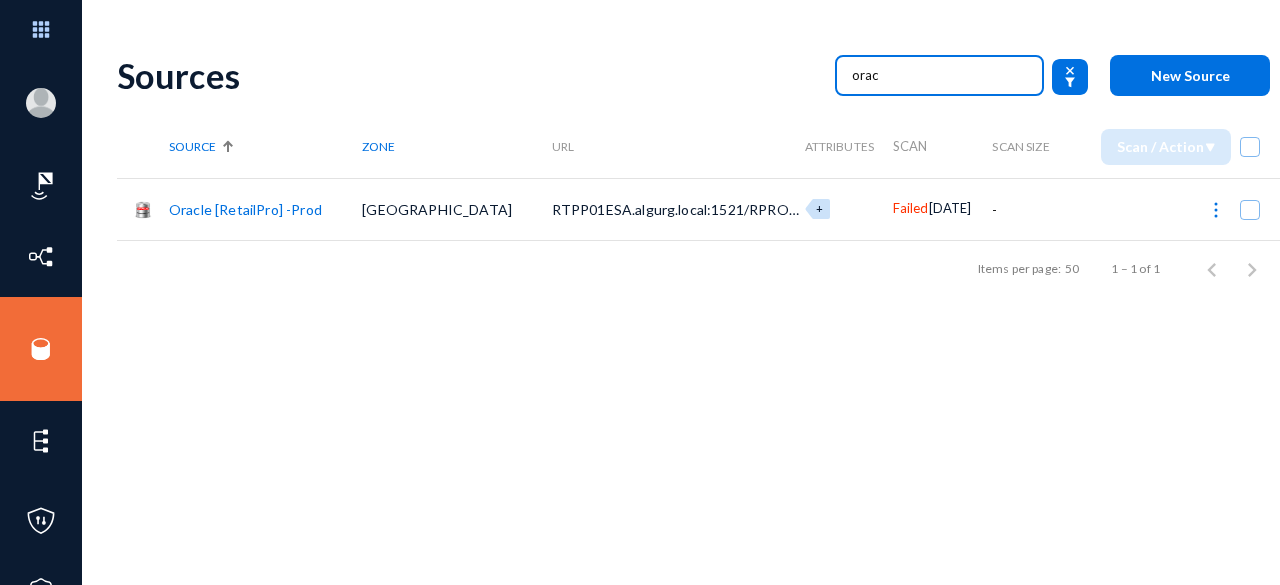 type on "orac" 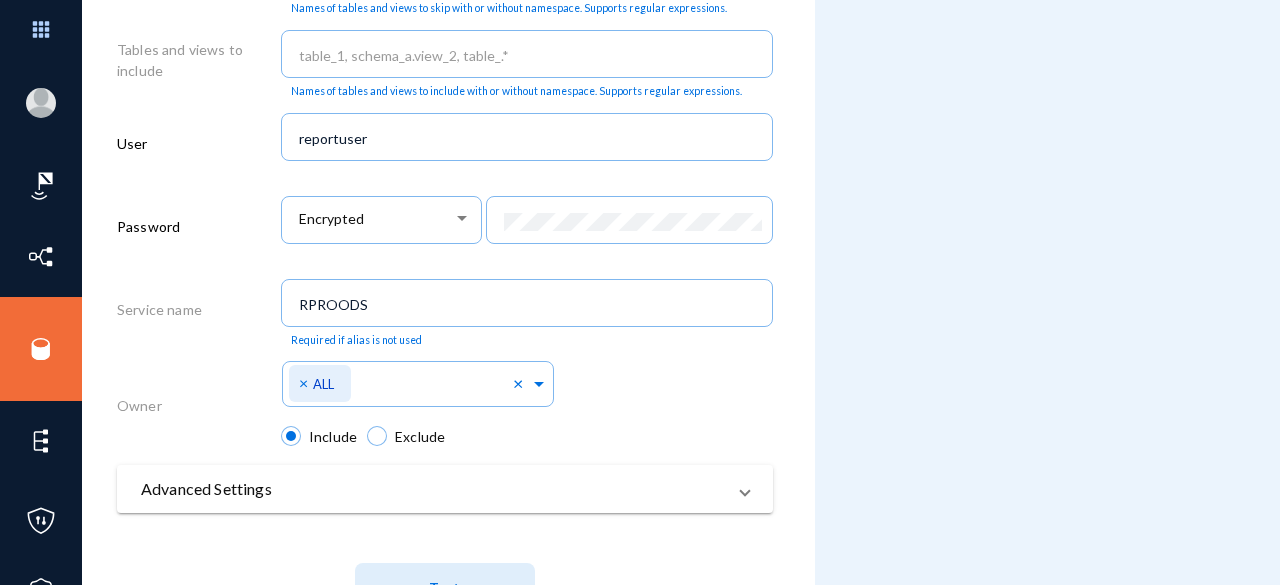 scroll, scrollTop: 1118, scrollLeft: 0, axis: vertical 